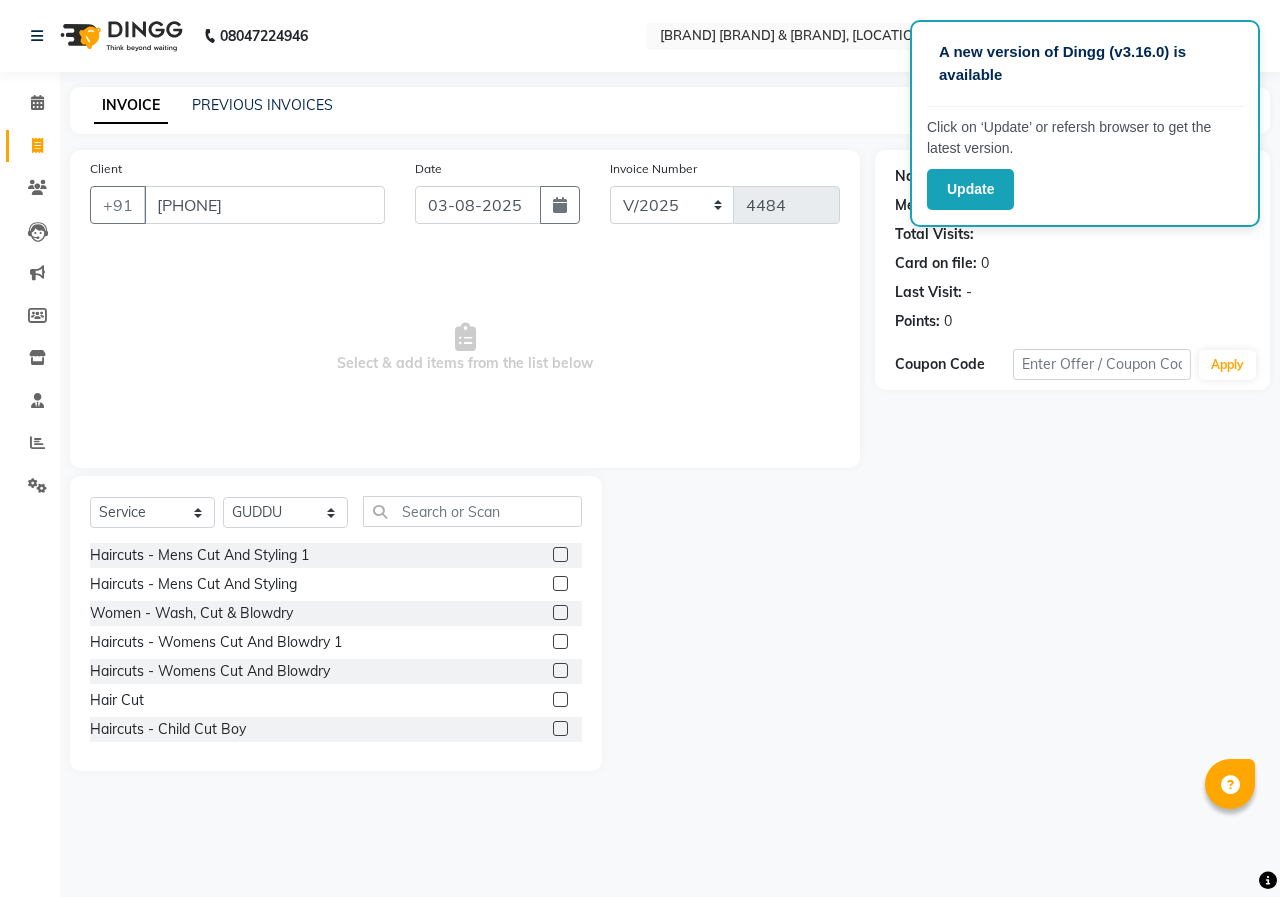select on "service" 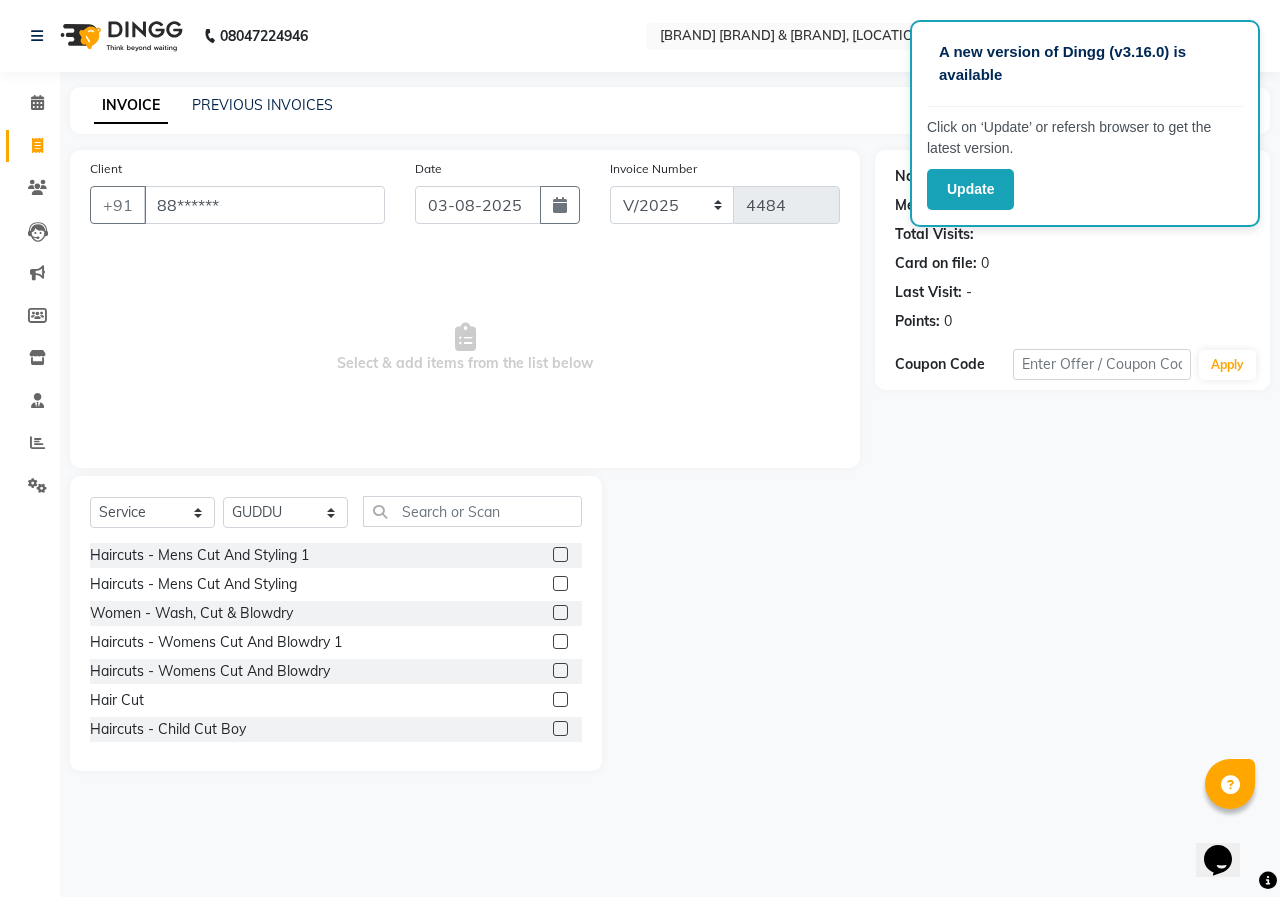 scroll, scrollTop: 0, scrollLeft: 0, axis: both 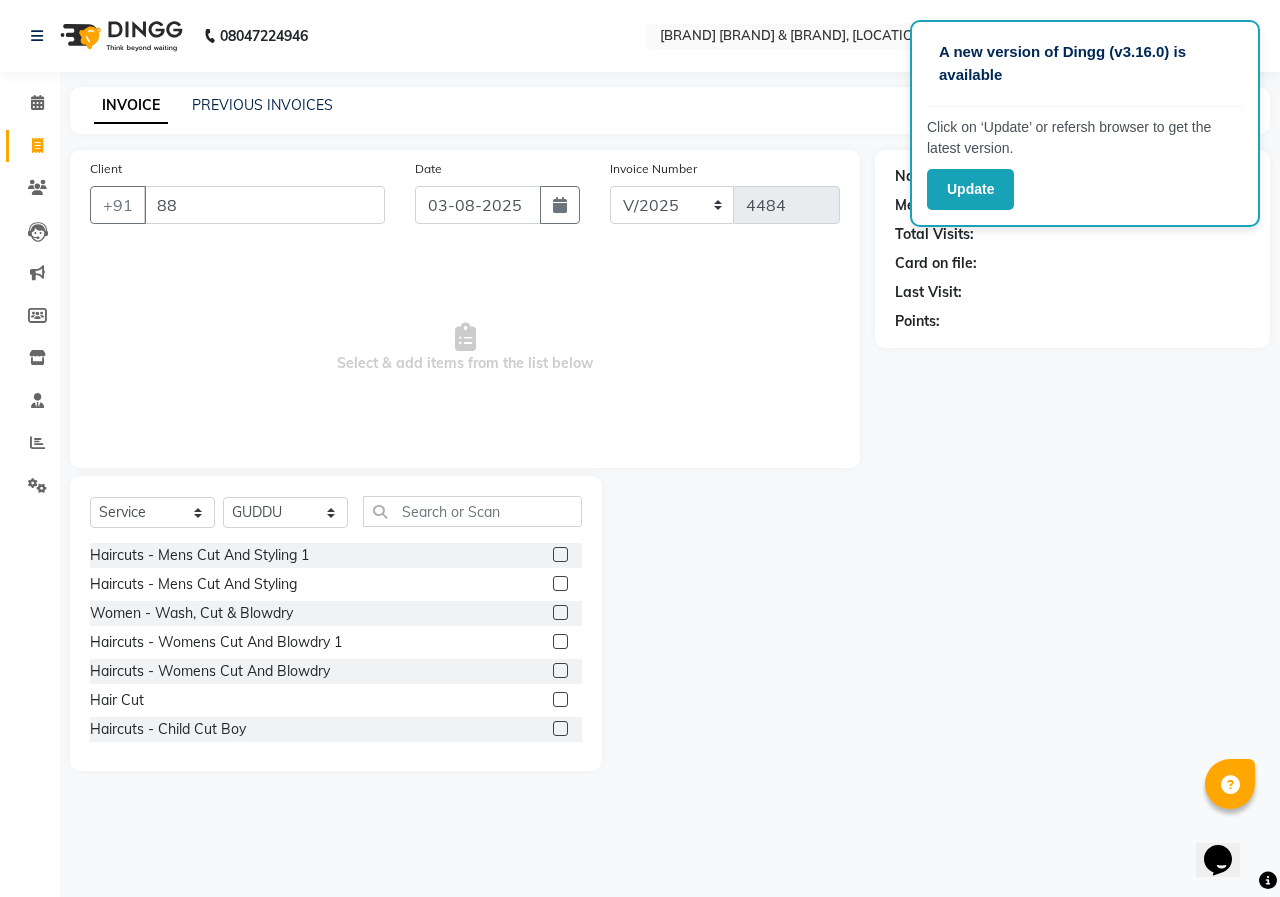 type on "8" 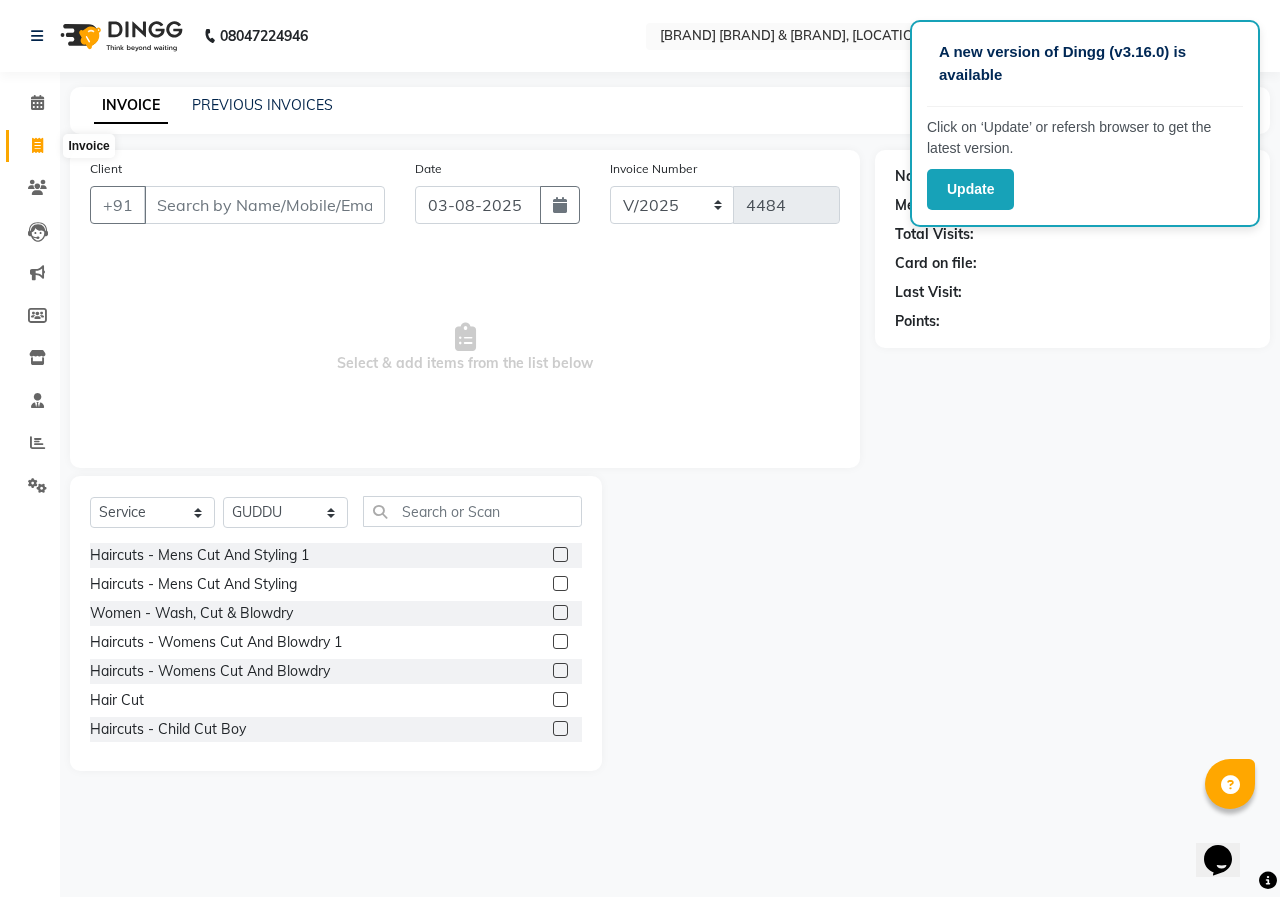 type 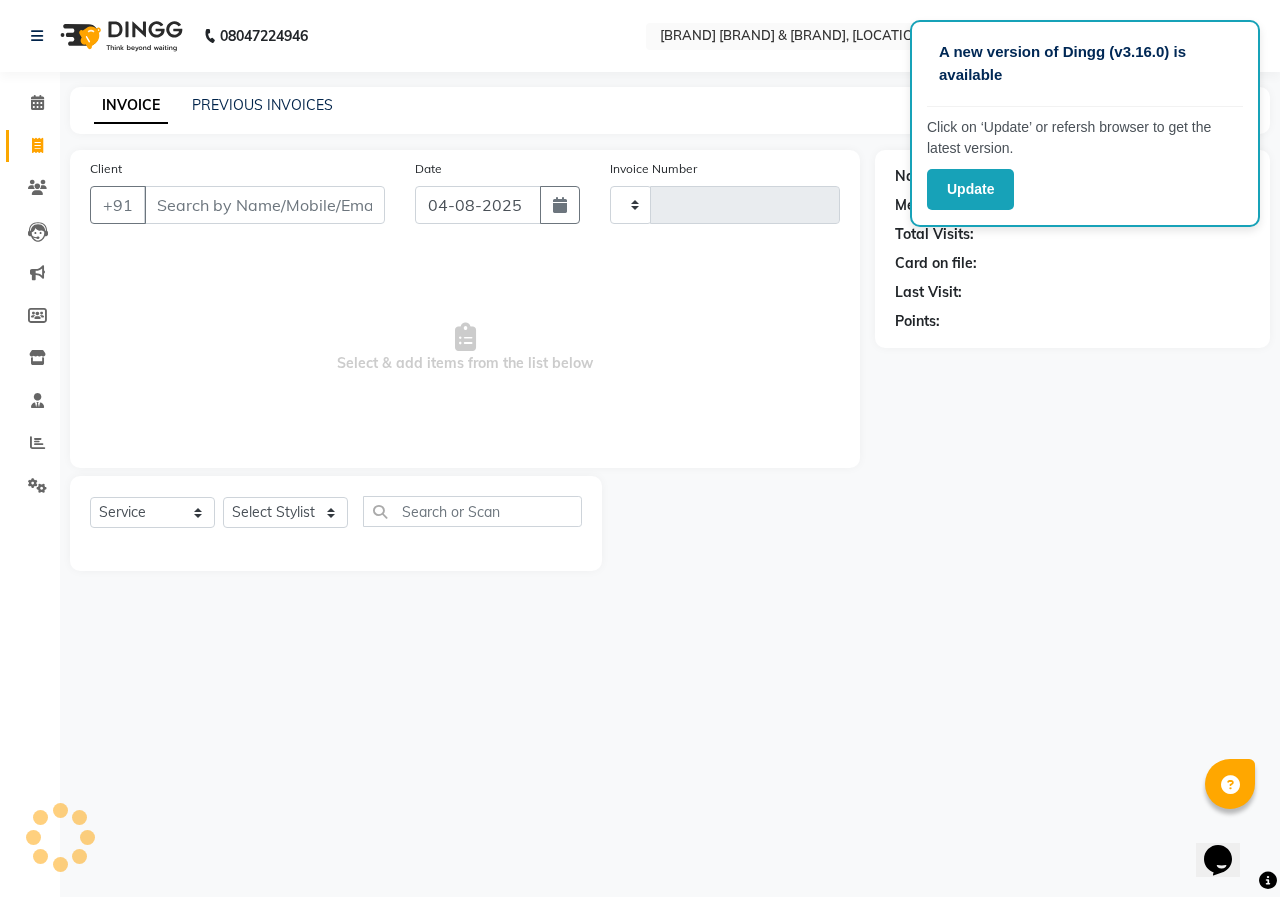 type on "4484" 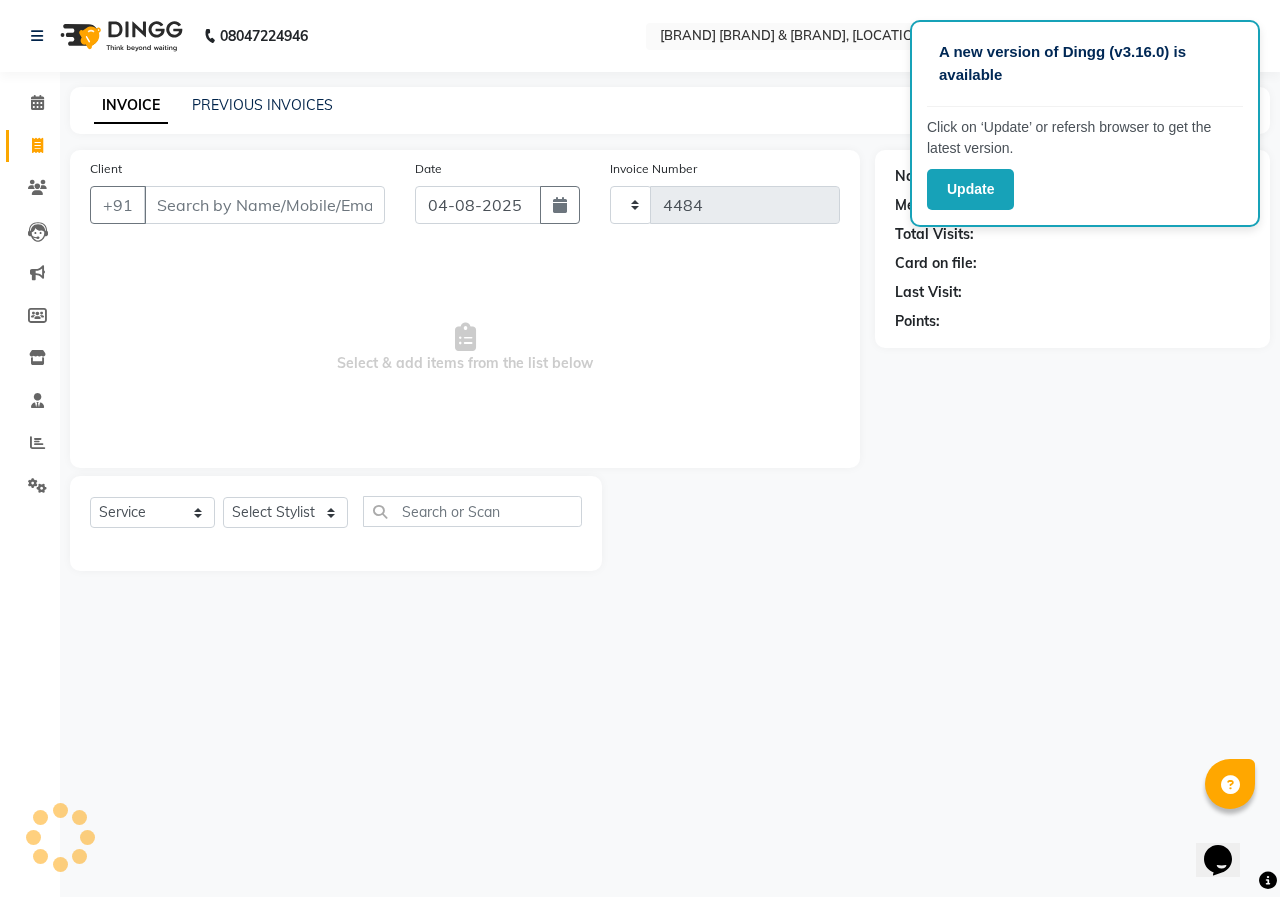 select on "3952" 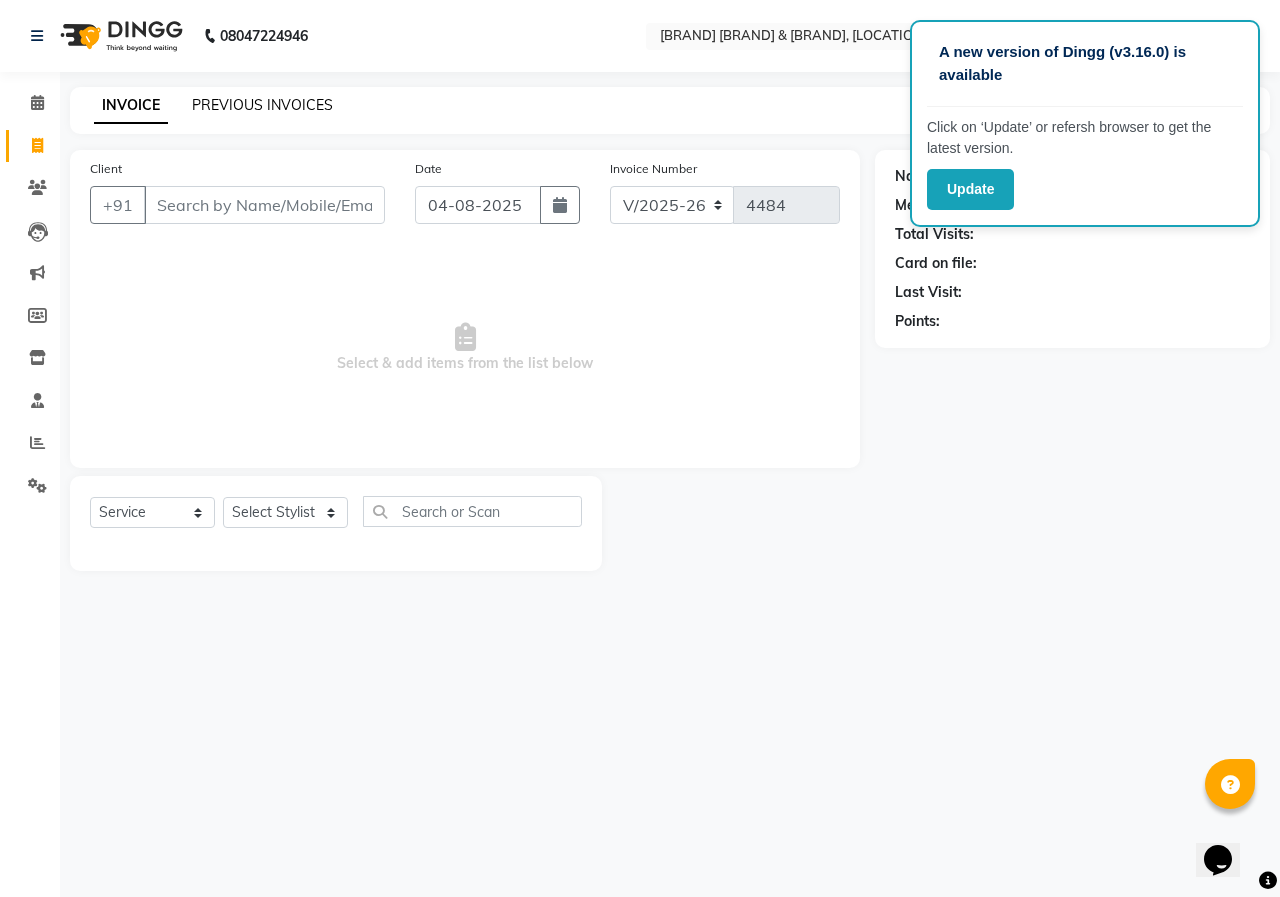 click on "PREVIOUS INVOICES" 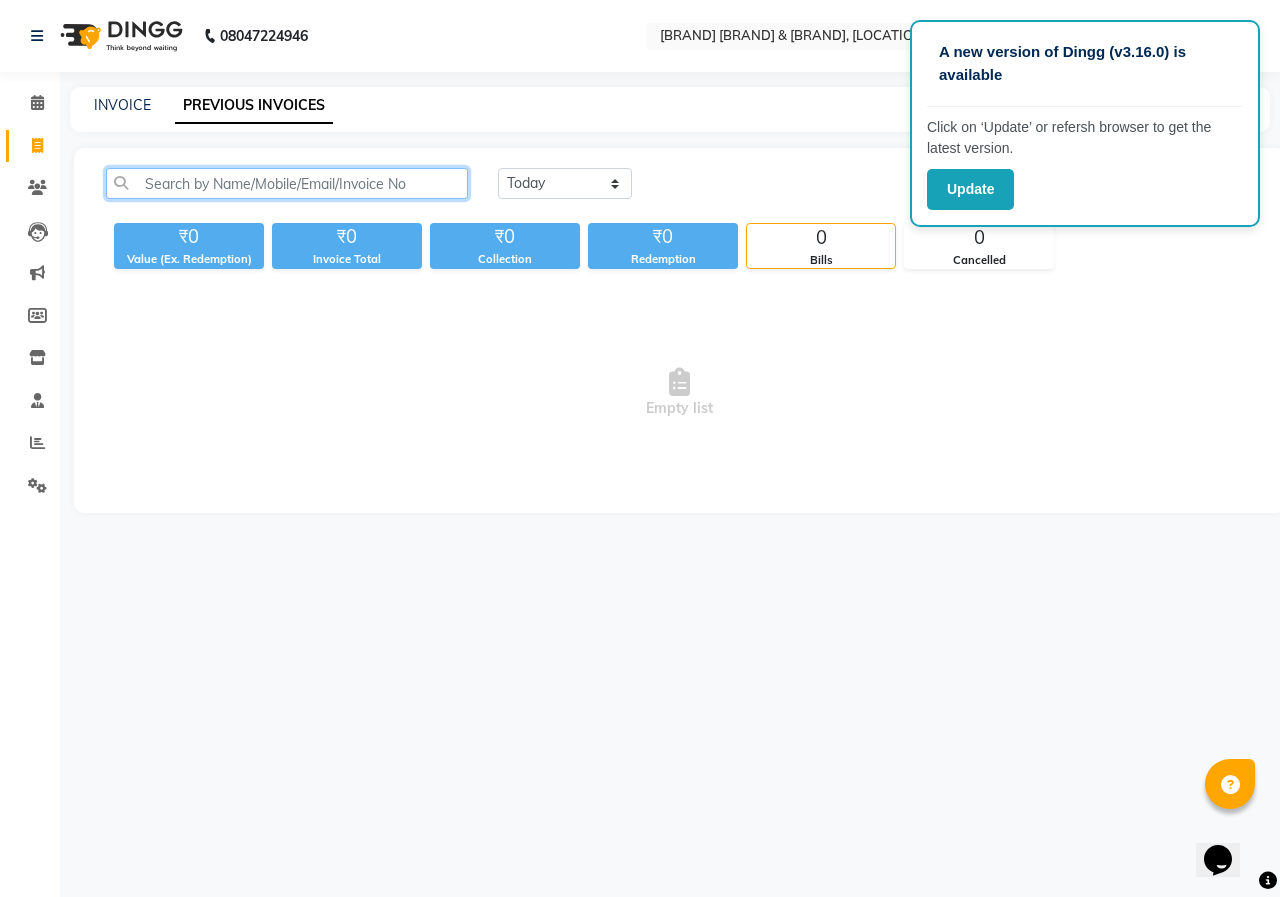 click 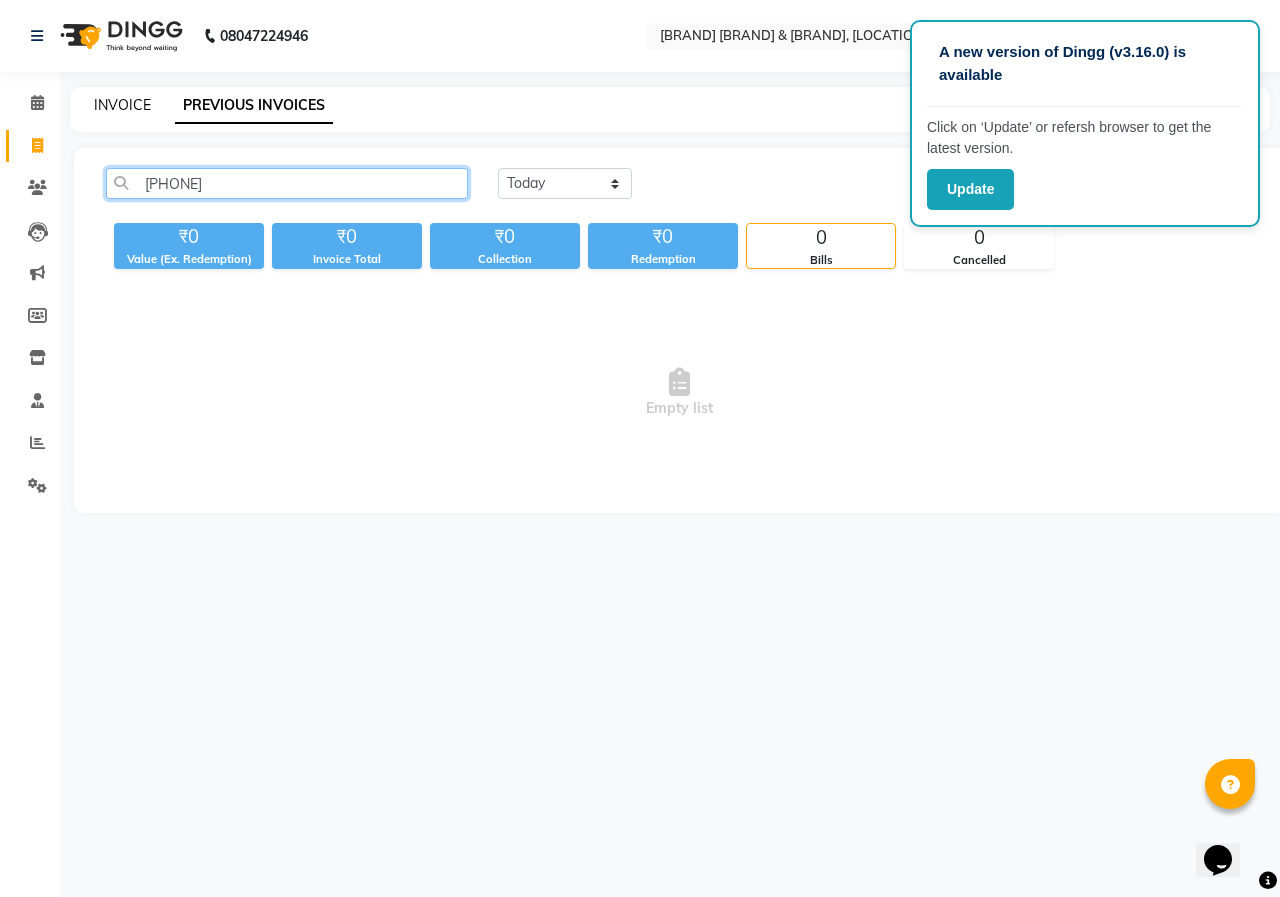 type on "[PHONE]" 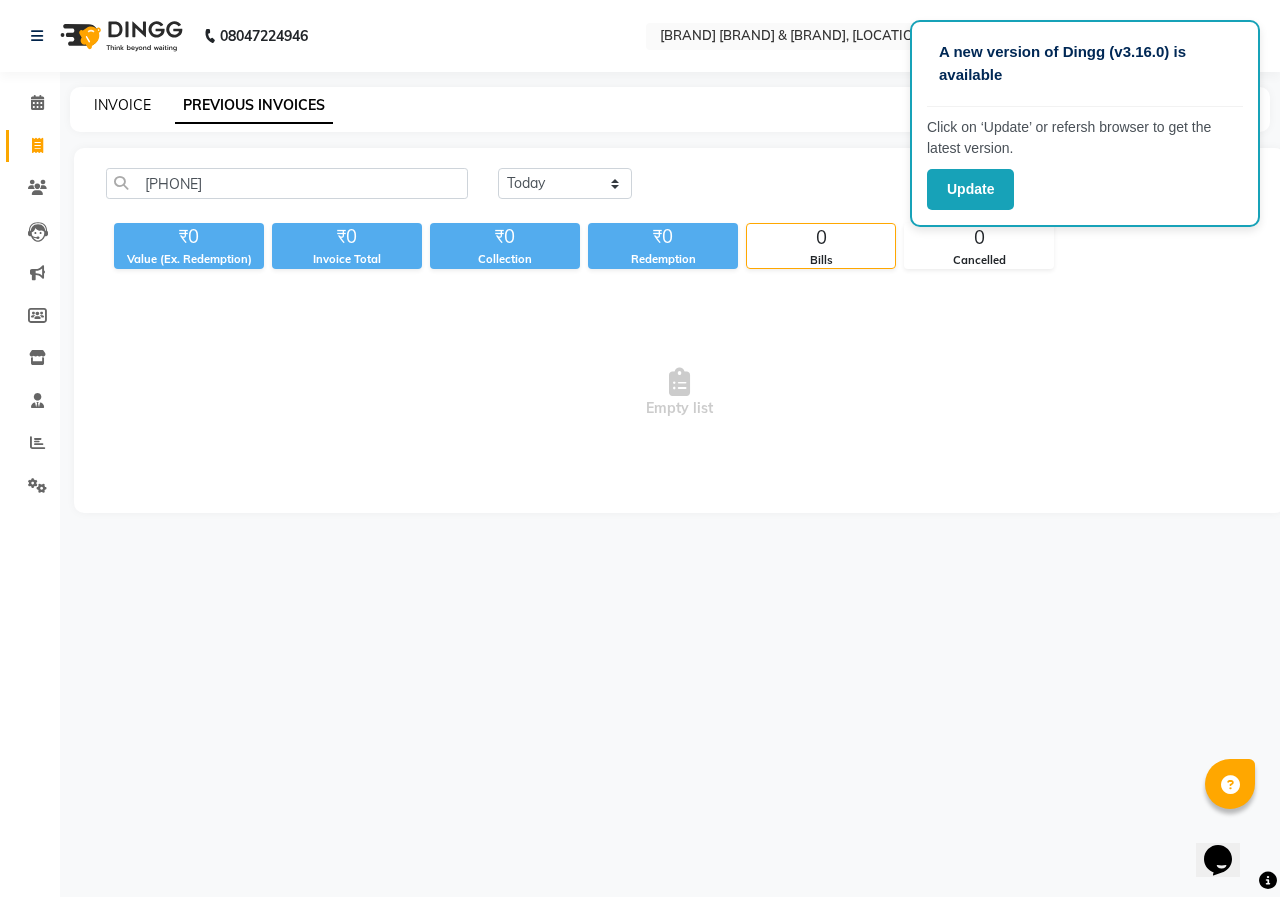 click on "INVOICE" 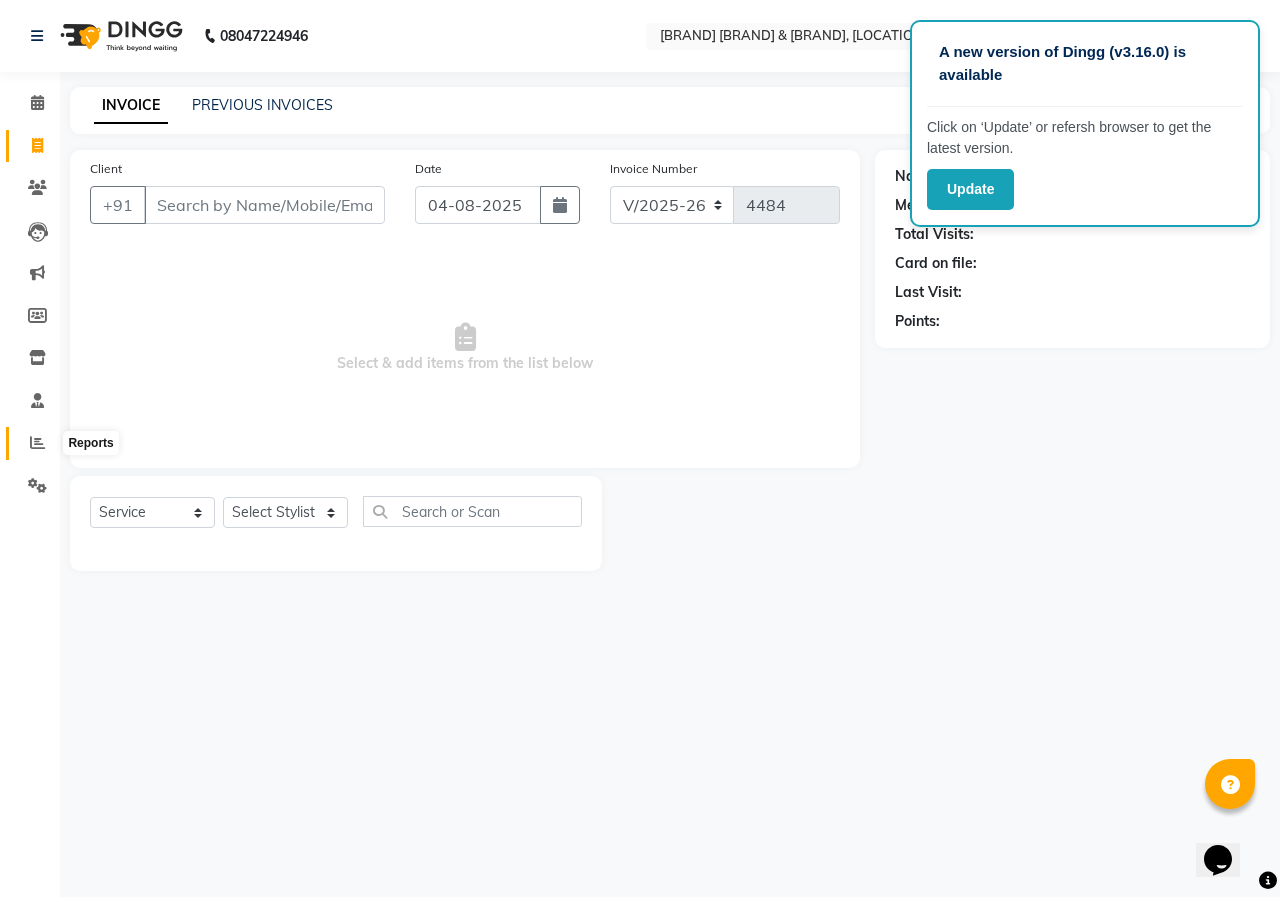 click 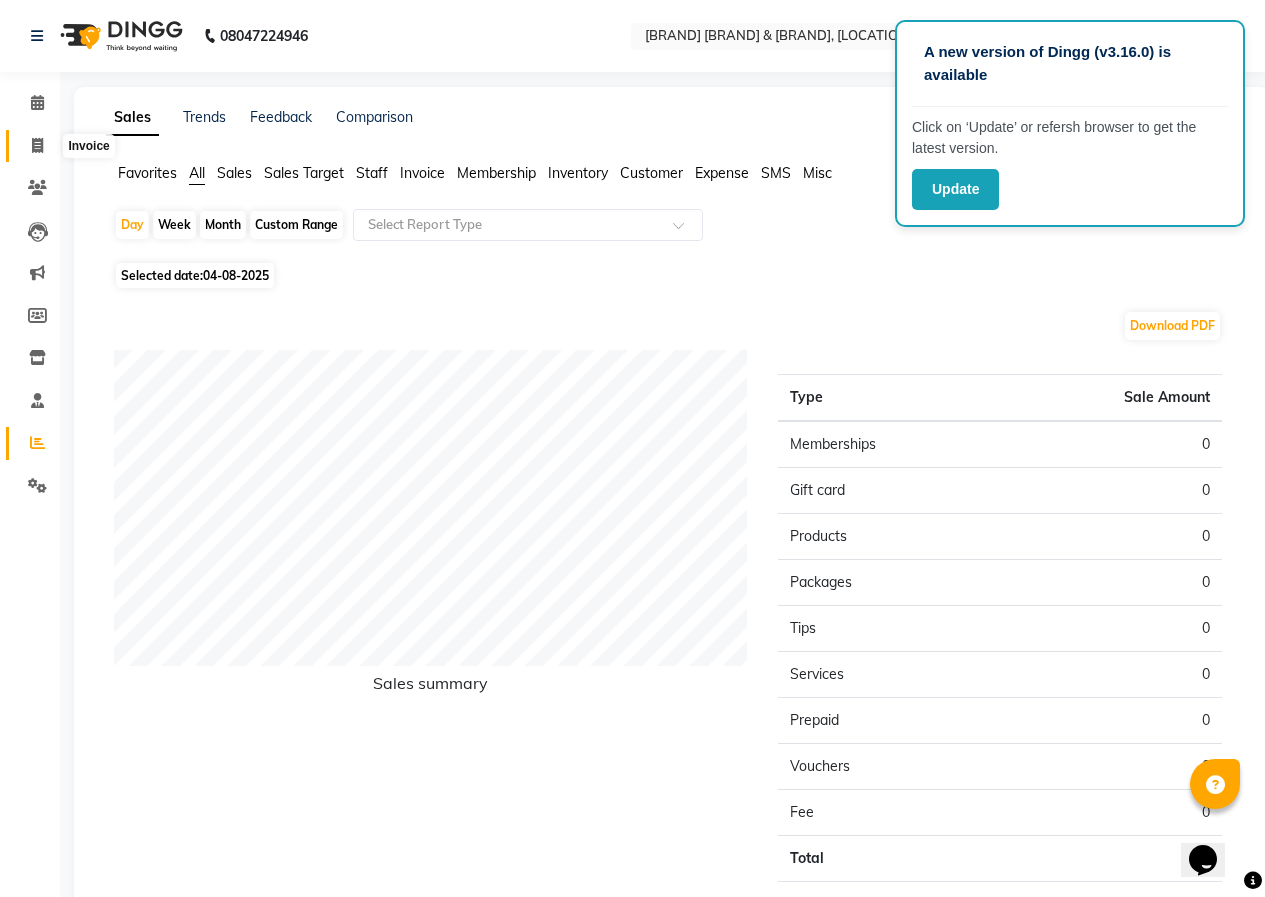click 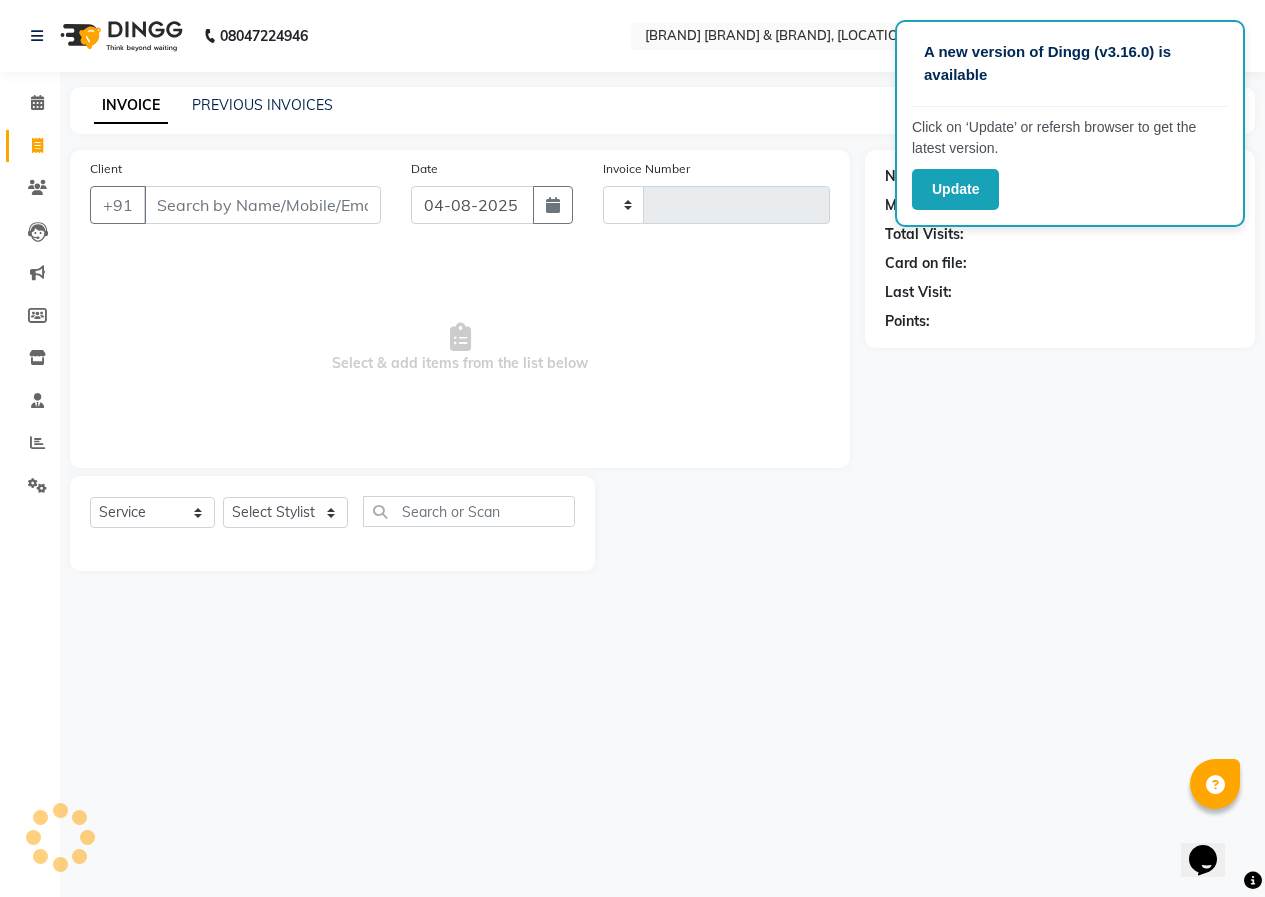 type on "4484" 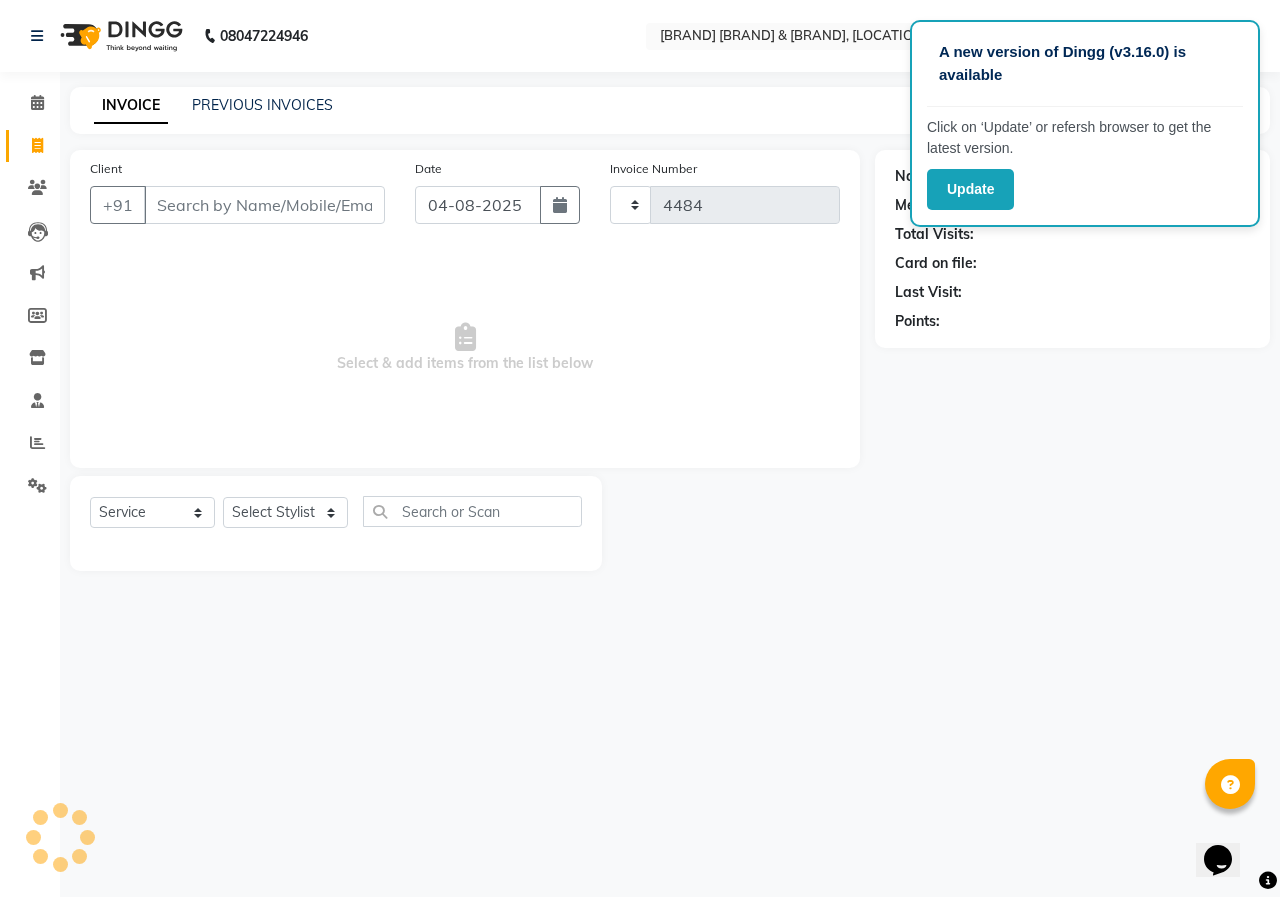 select on "3952" 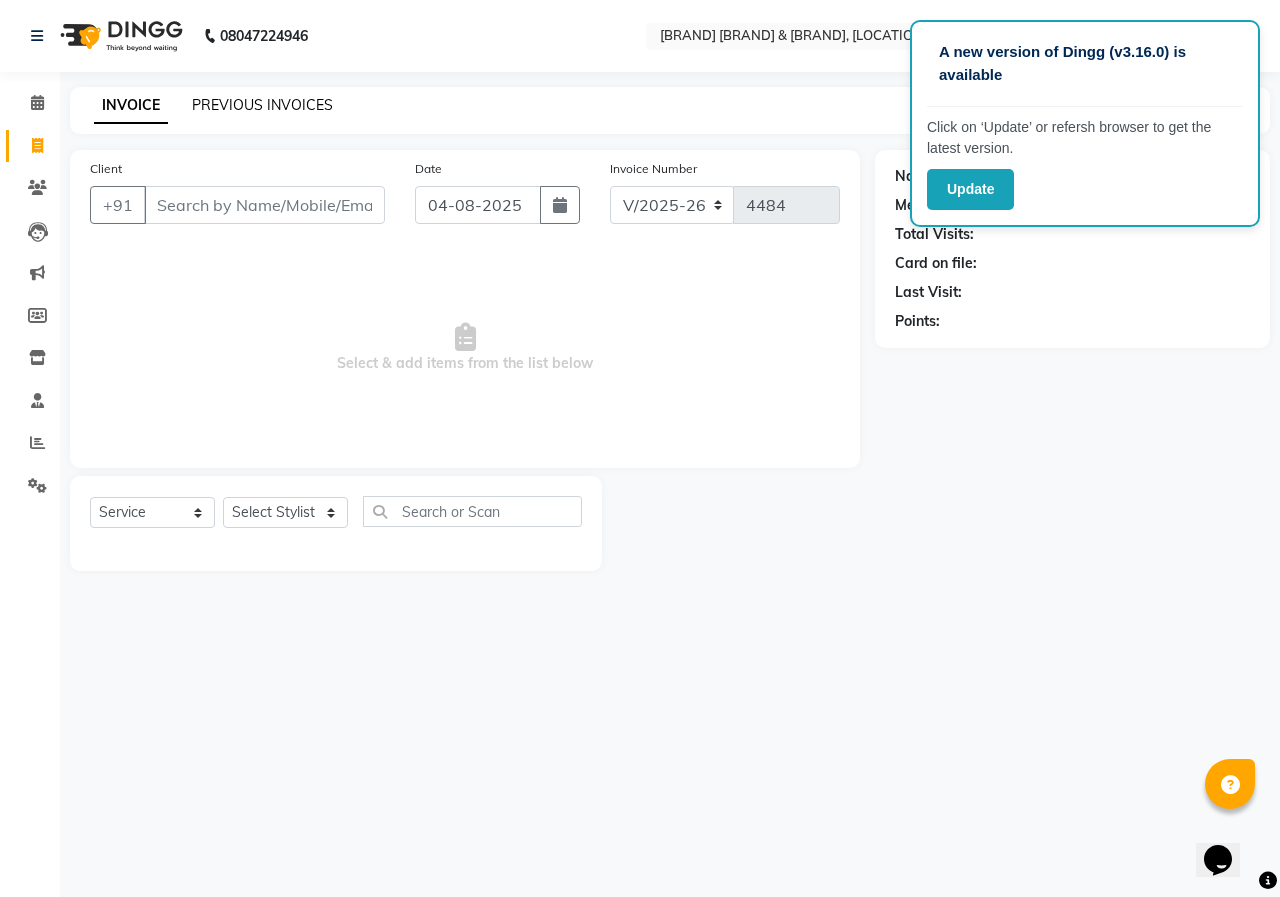 click on "PREVIOUS INVOICES" 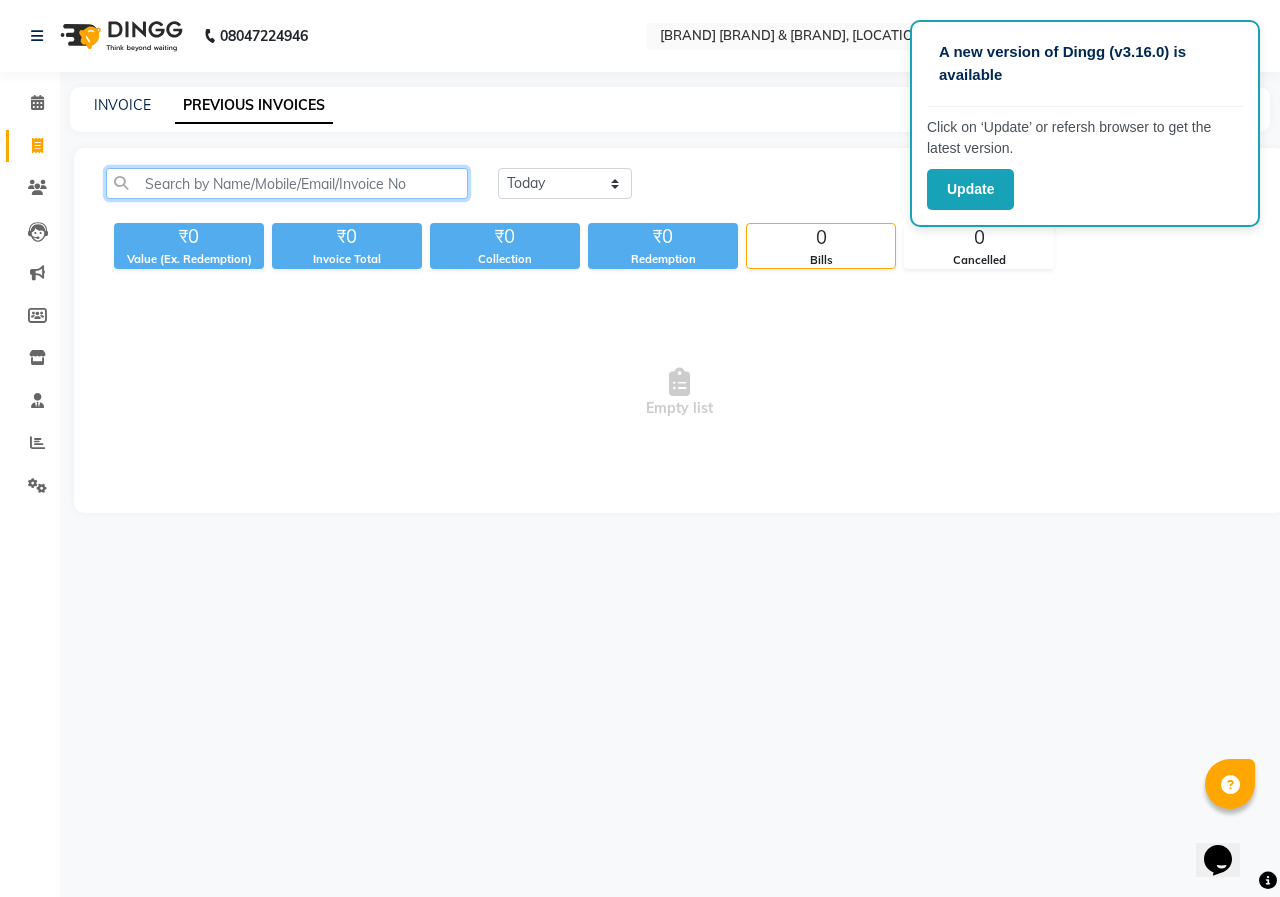 click 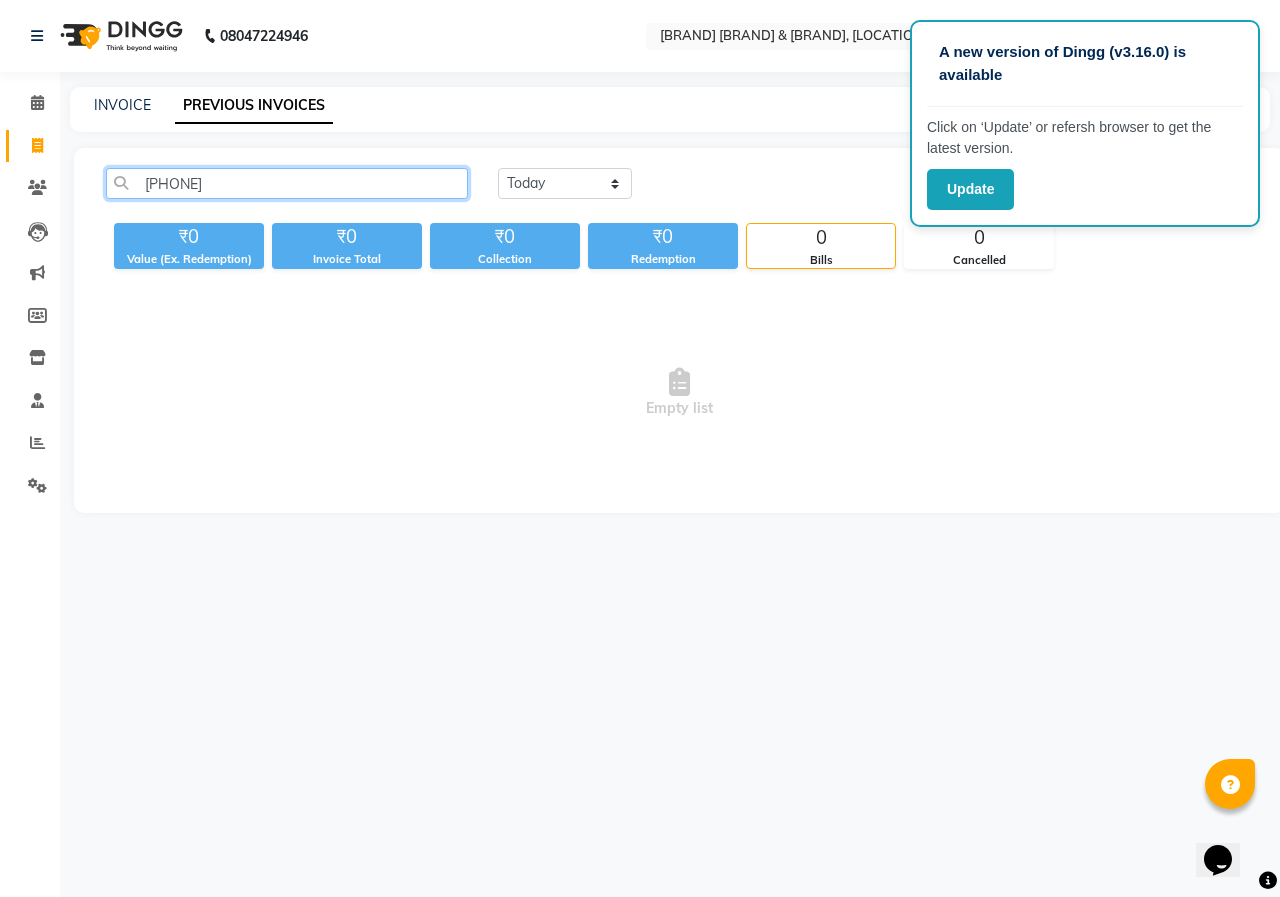 type on "[PHONE]" 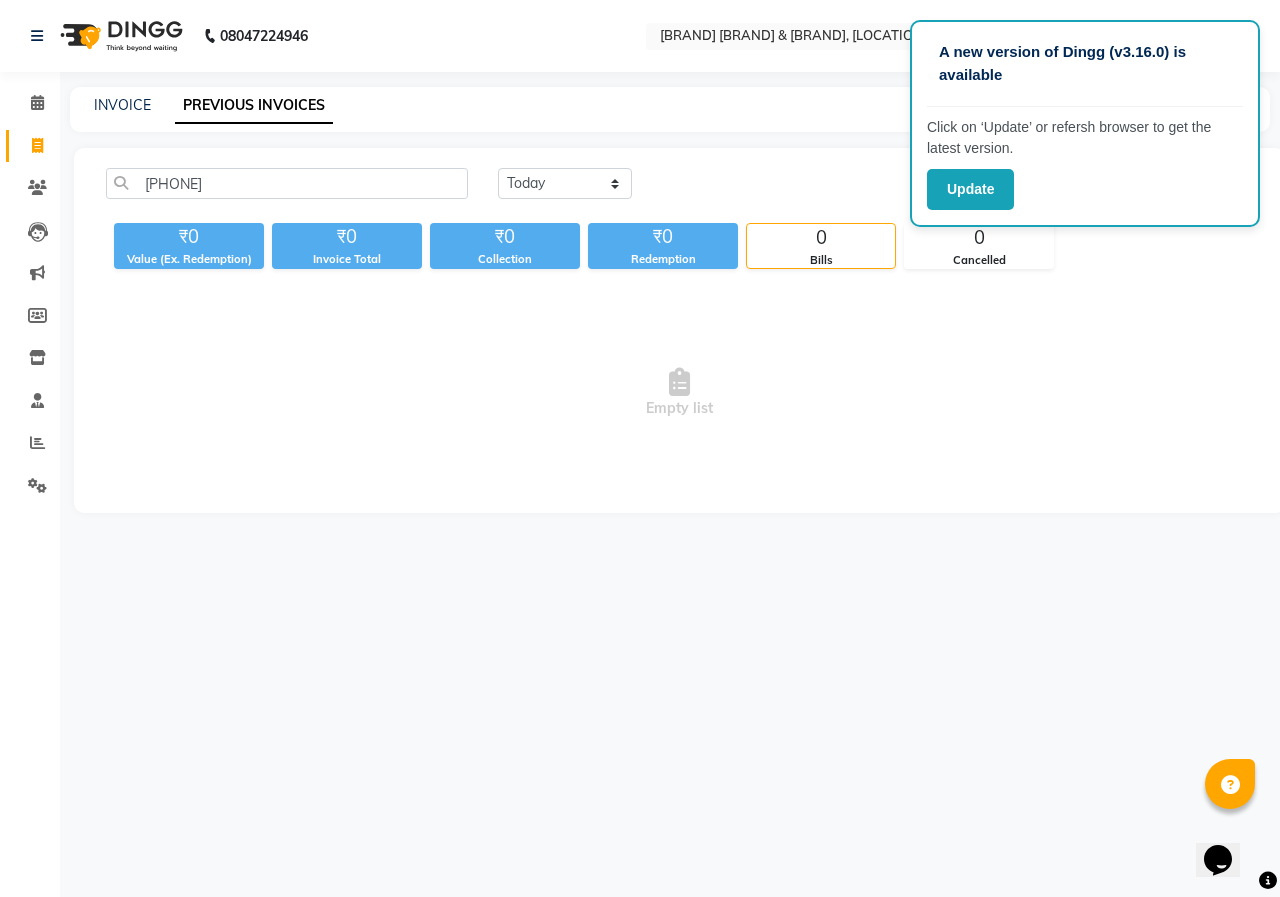 click on "Empty list" at bounding box center (679, 393) 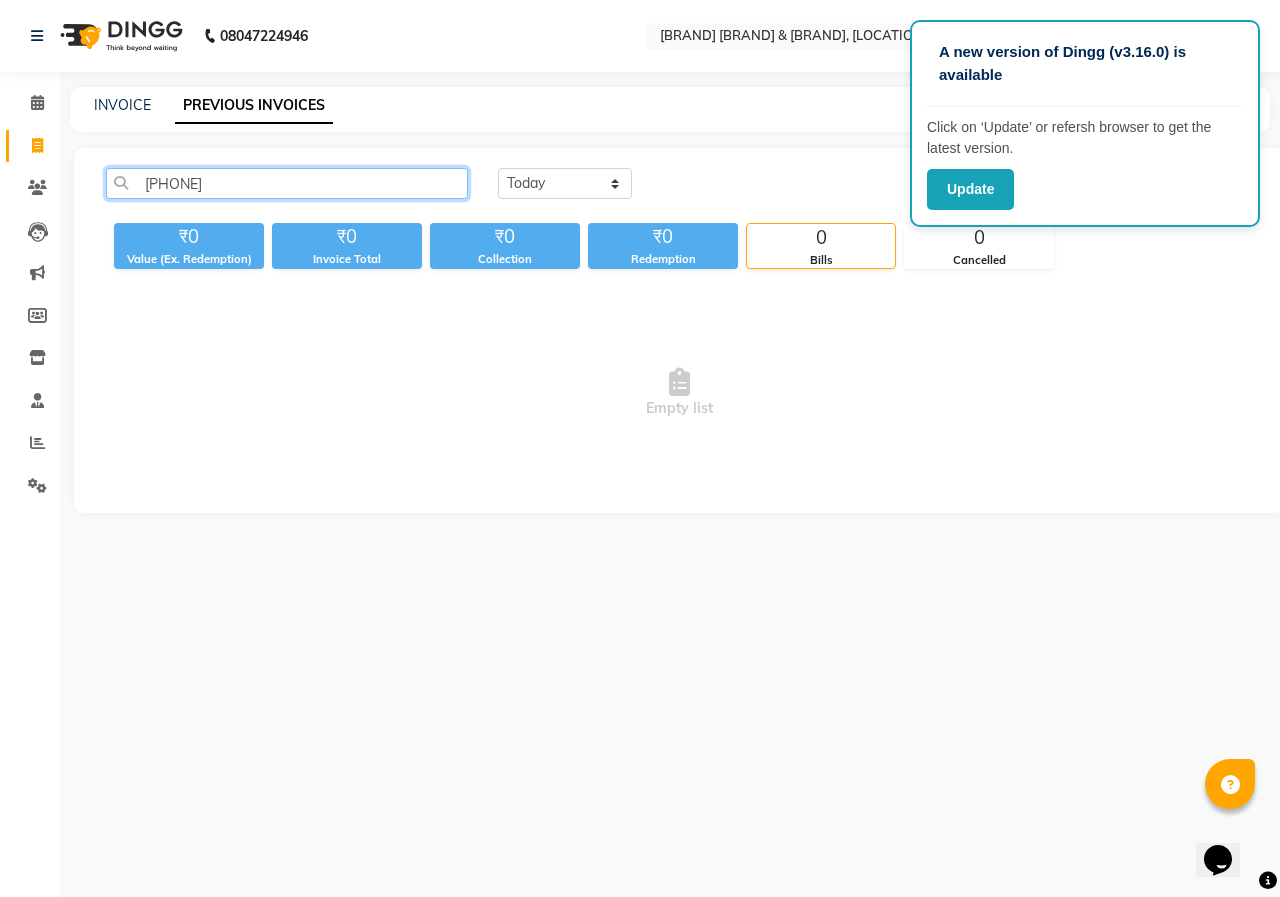 click on "[PHONE]" 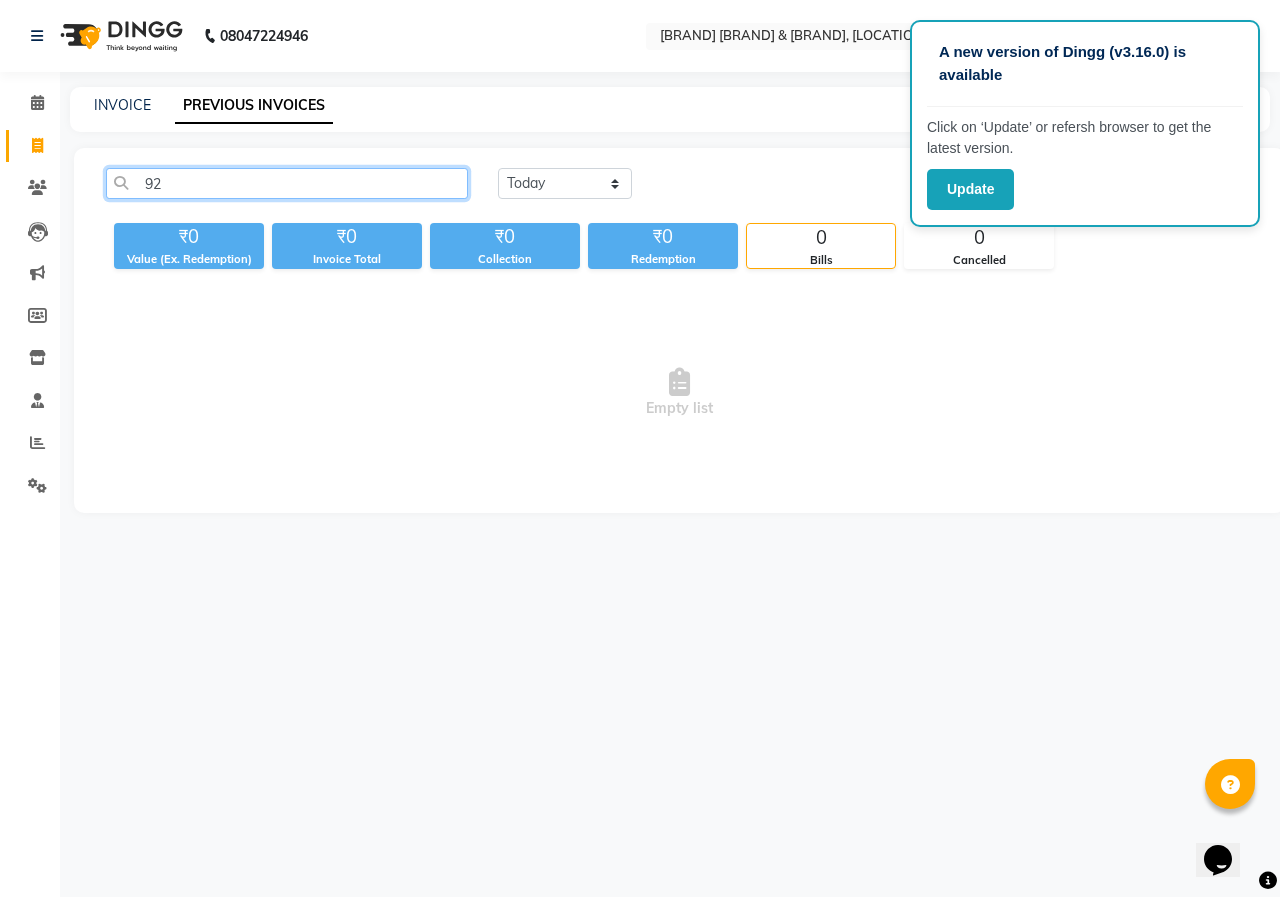 type on "9" 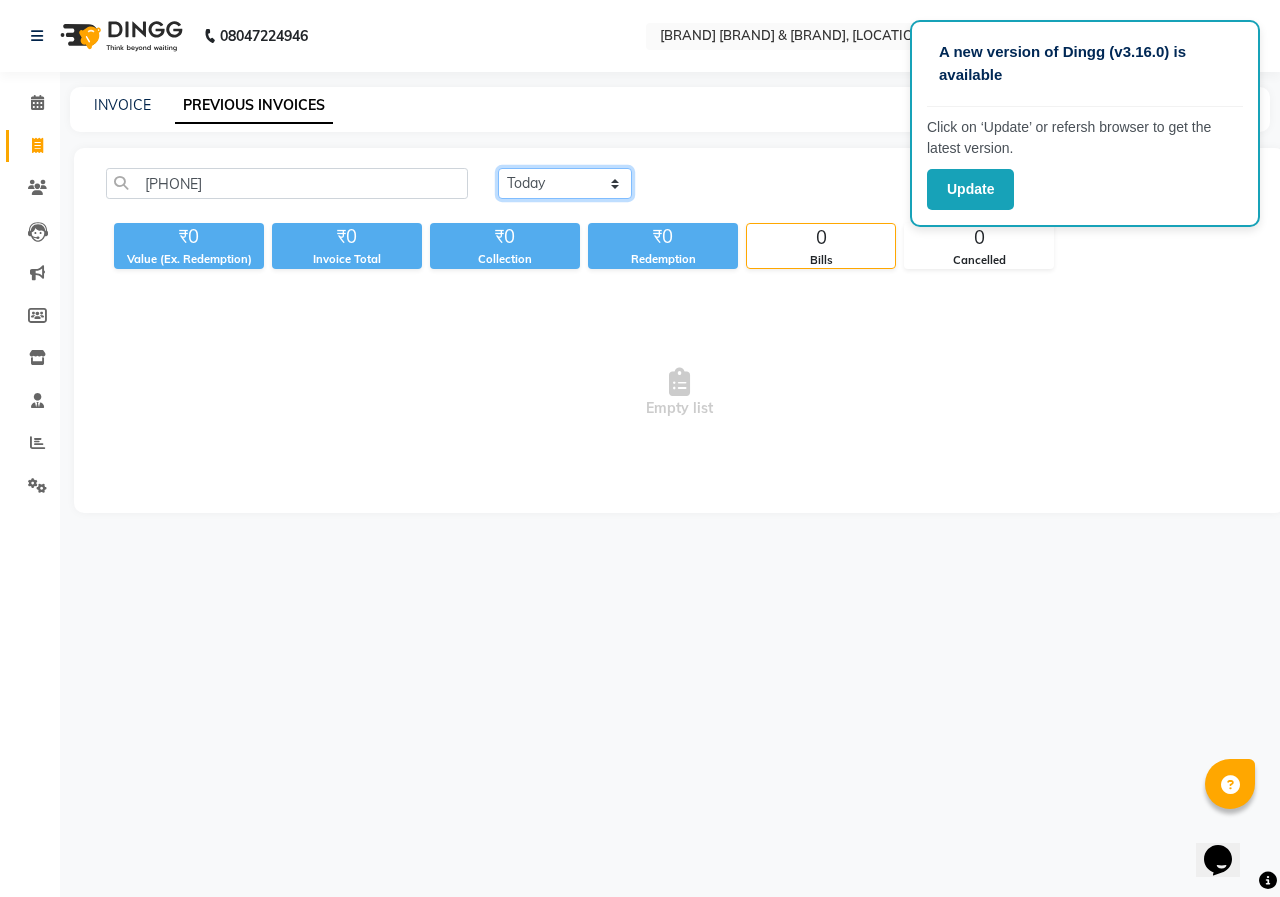 click on "Today Yesterday Custom Range" 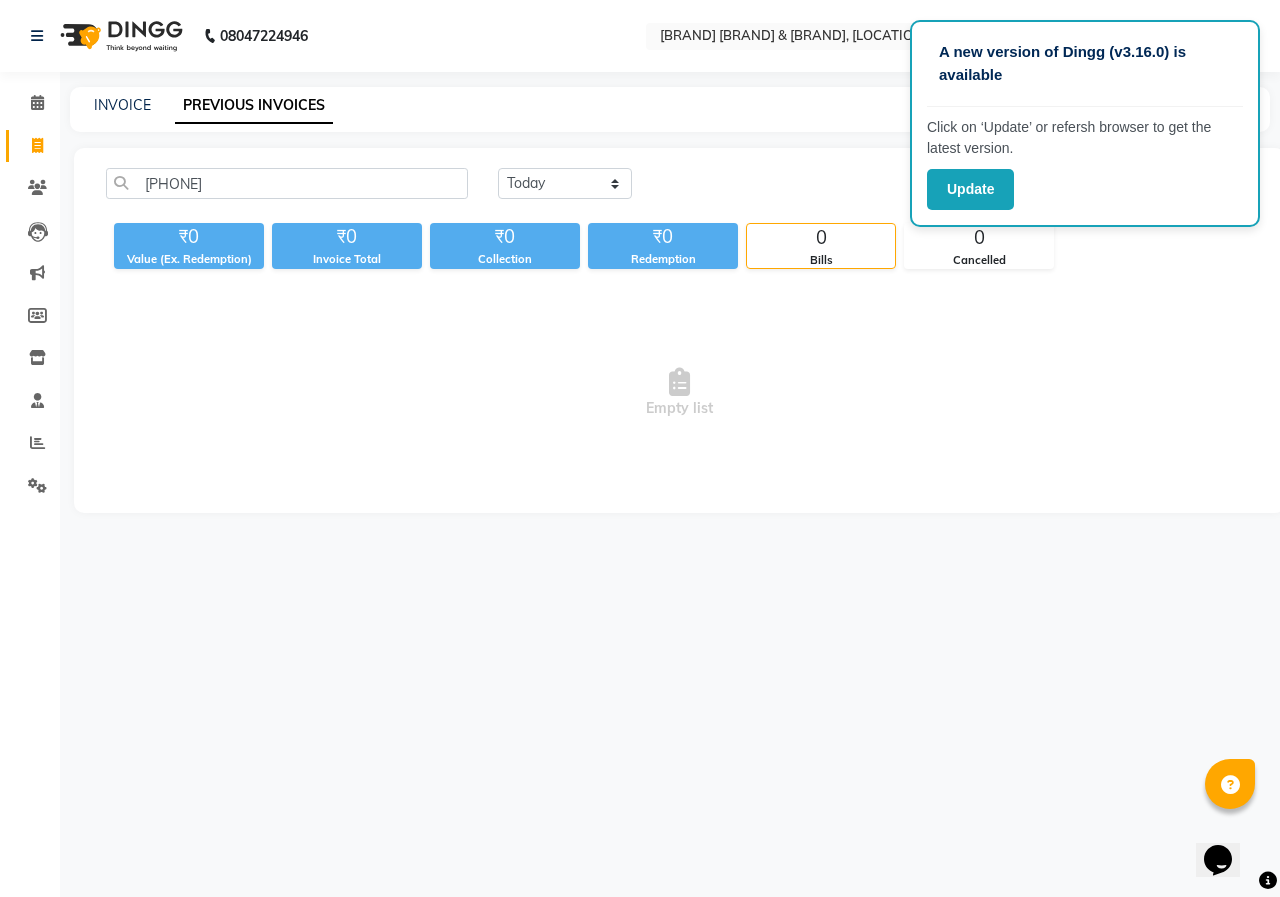 click on "Empty list" at bounding box center (679, 393) 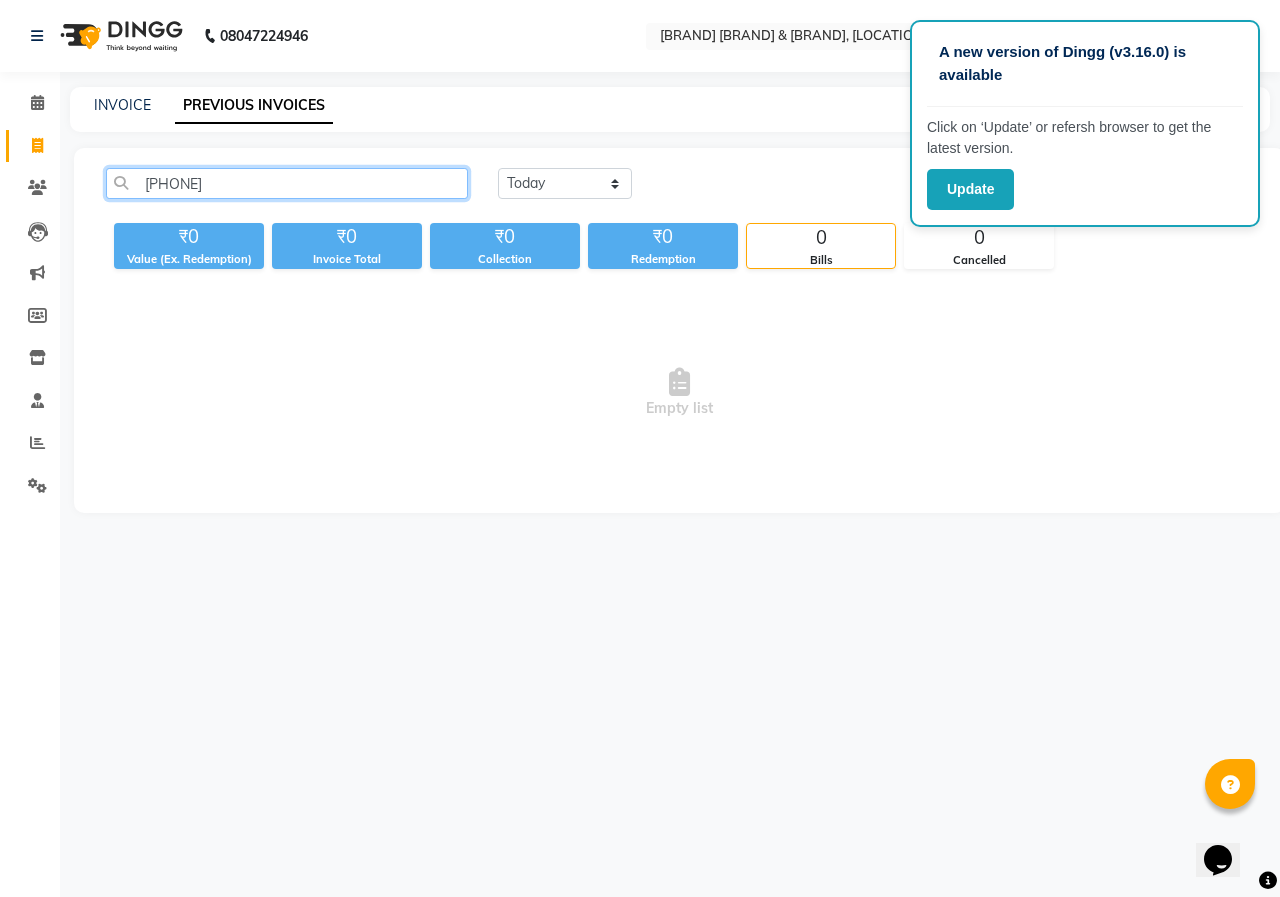 click on "[PHONE]" 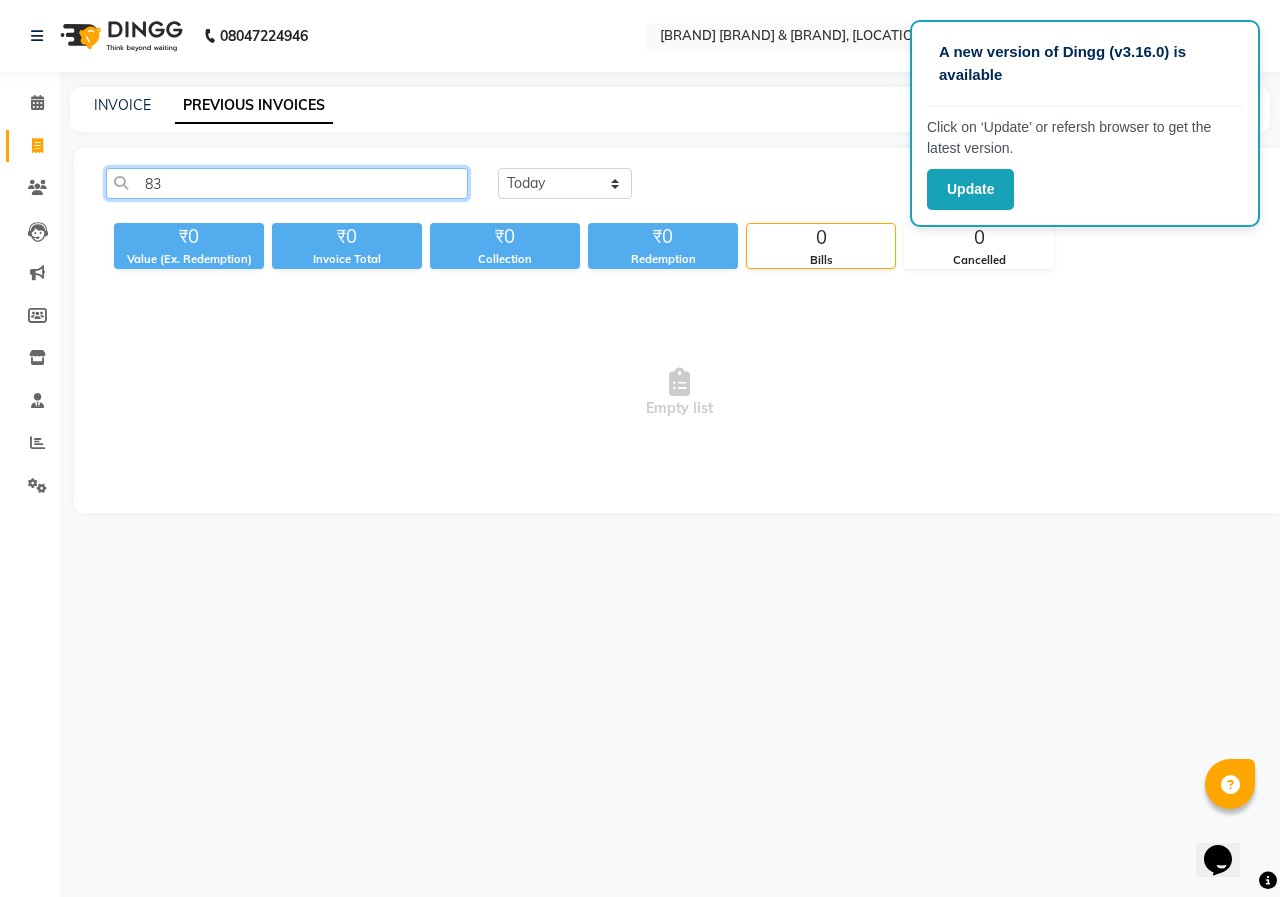 type on "8" 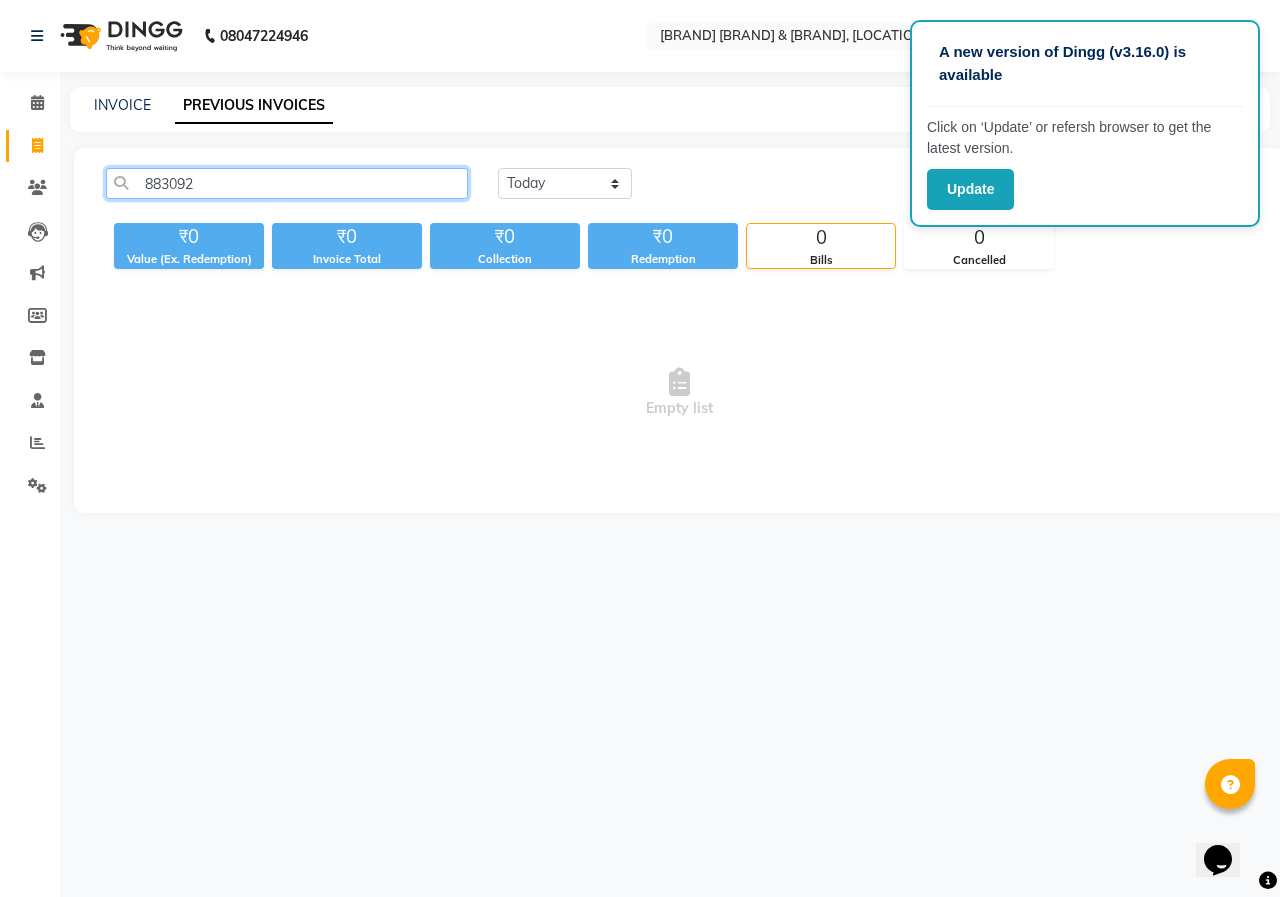 type on "[PHONE]" 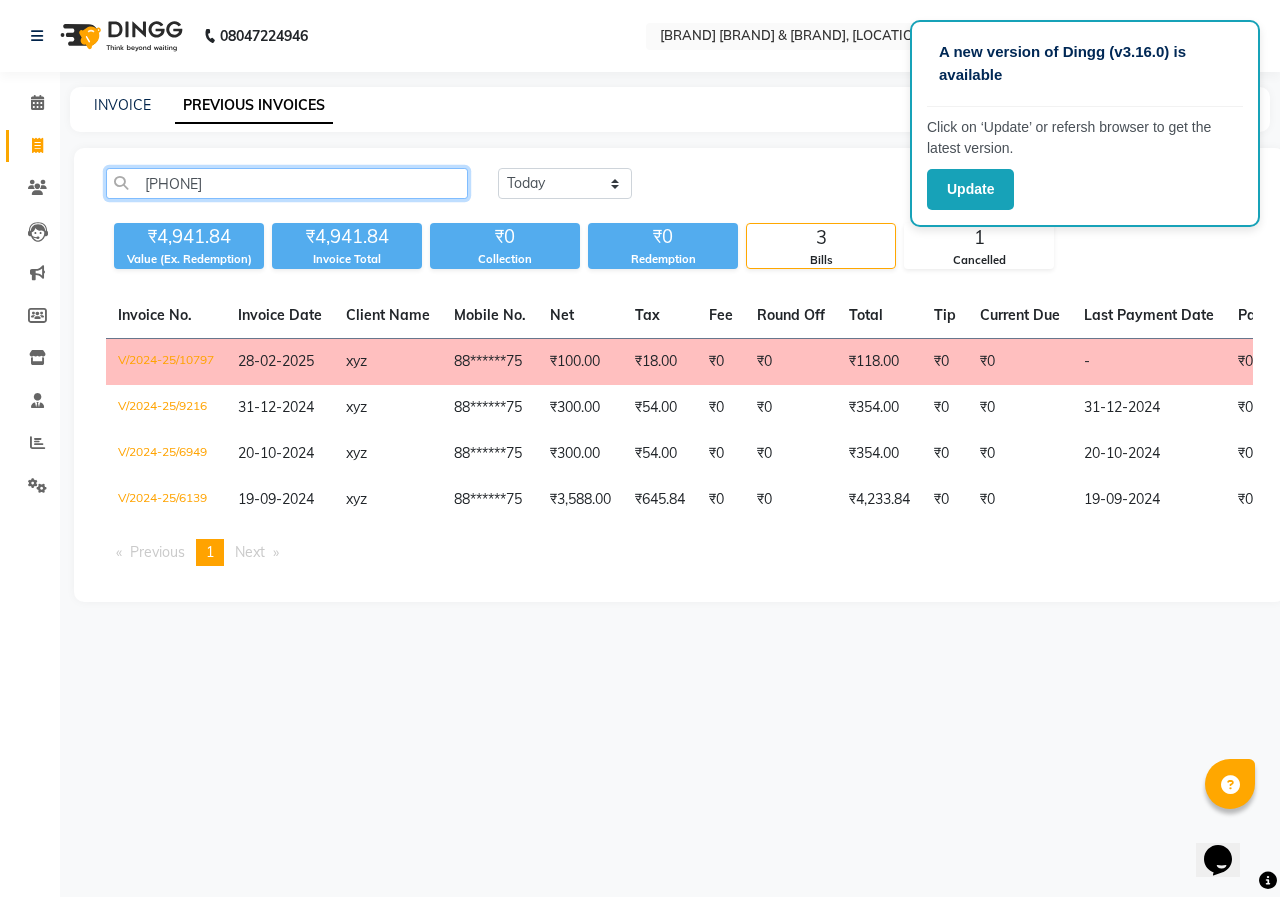 click on "[PHONE]" 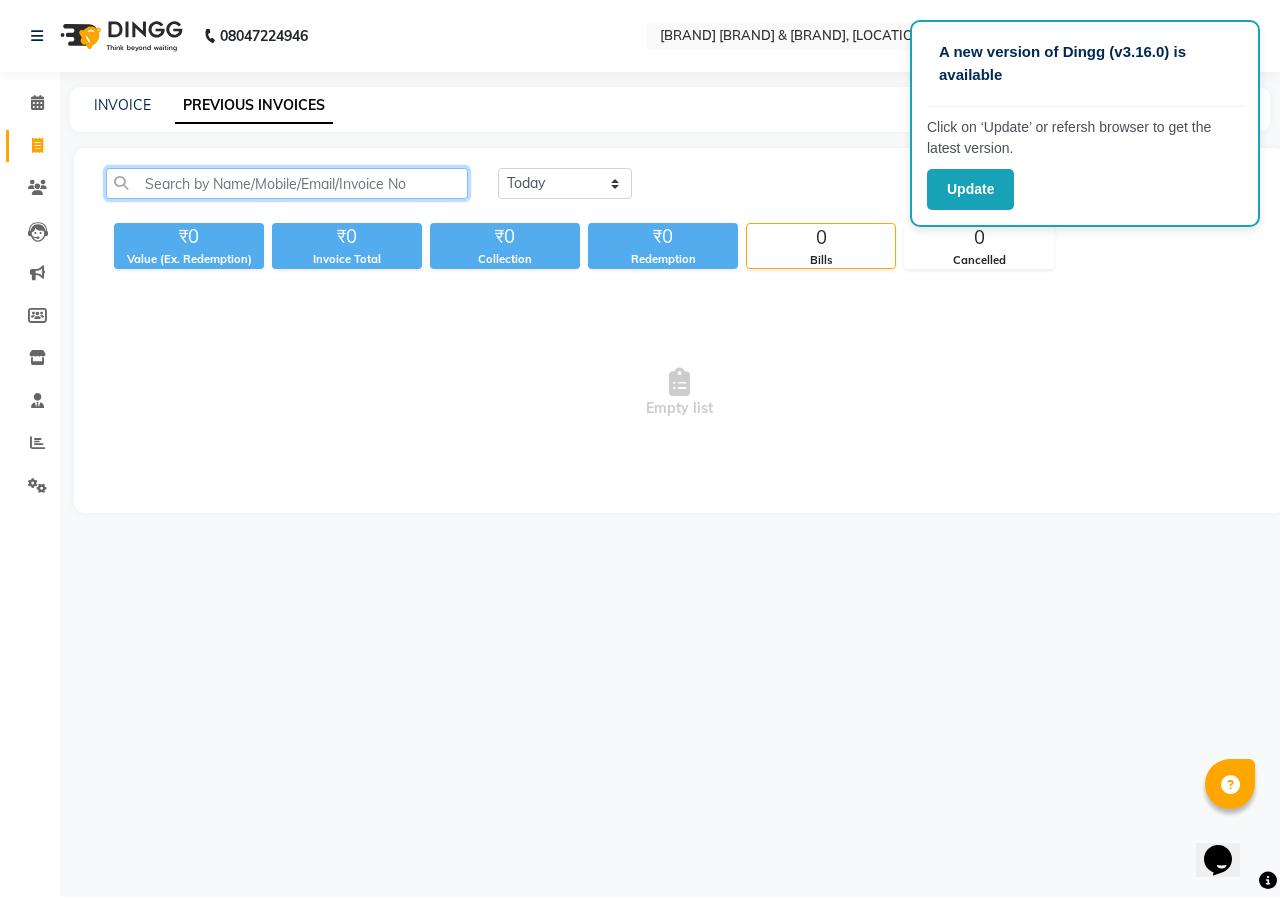 type 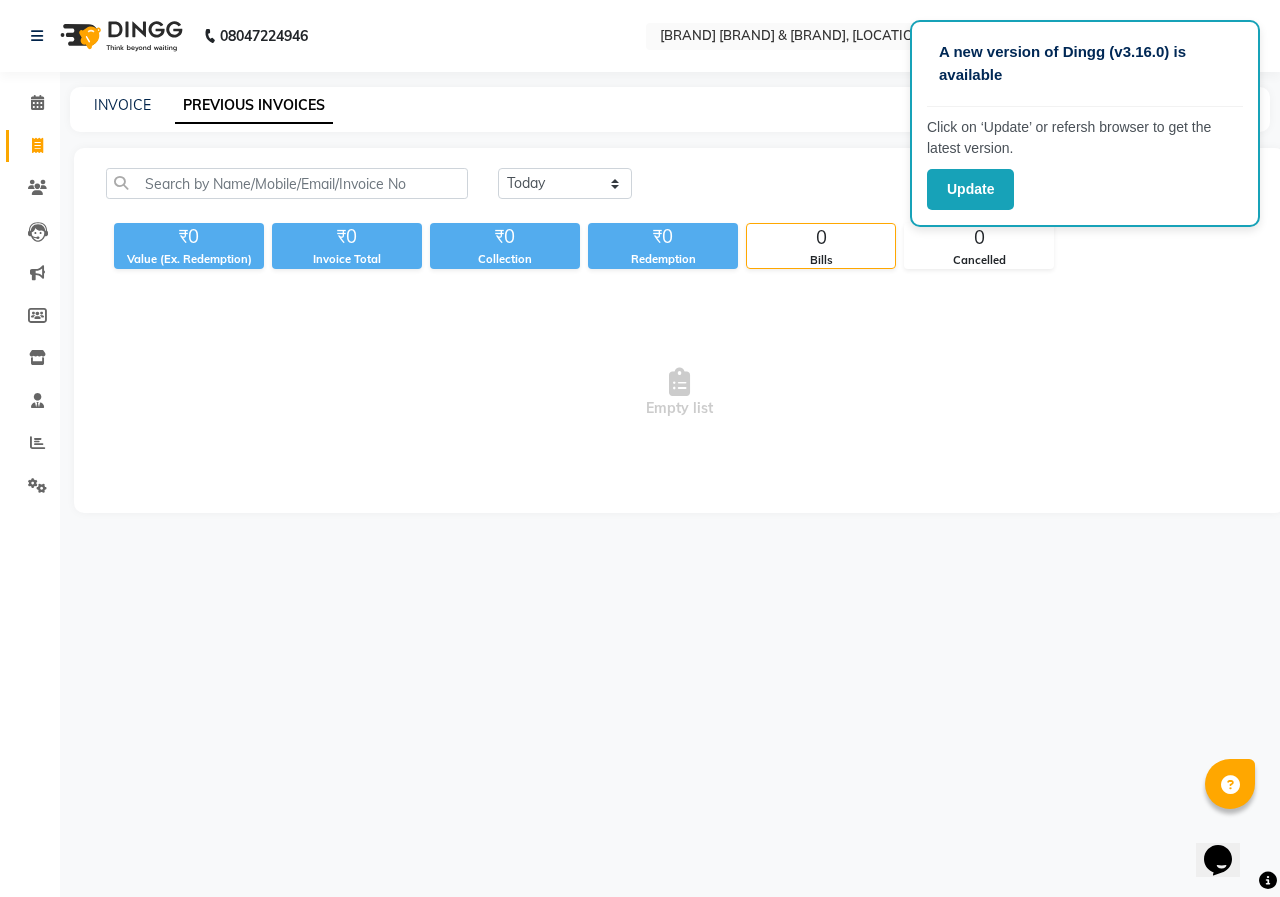 click on "INVOICE PREVIOUS INVOICES Today Yesterday Custom Range ₹0 Value (Ex. Redemption) ₹0 Invoice Total  ₹0 Collection ₹0 Redemption 0 Bills 0 Cancelled  Empty list" 